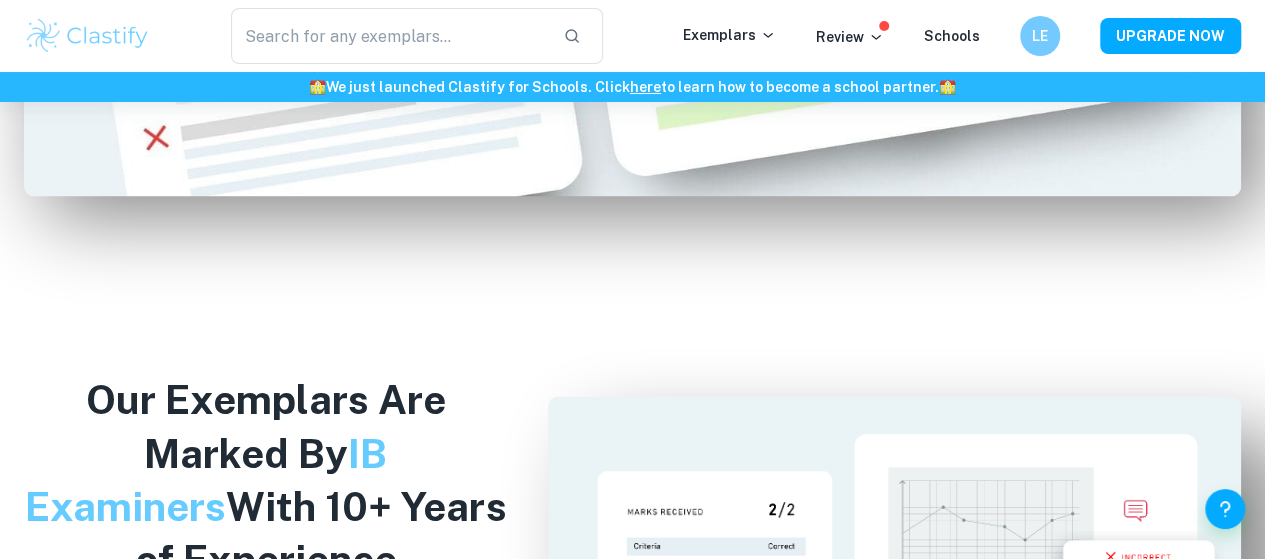 scroll, scrollTop: 1640, scrollLeft: 0, axis: vertical 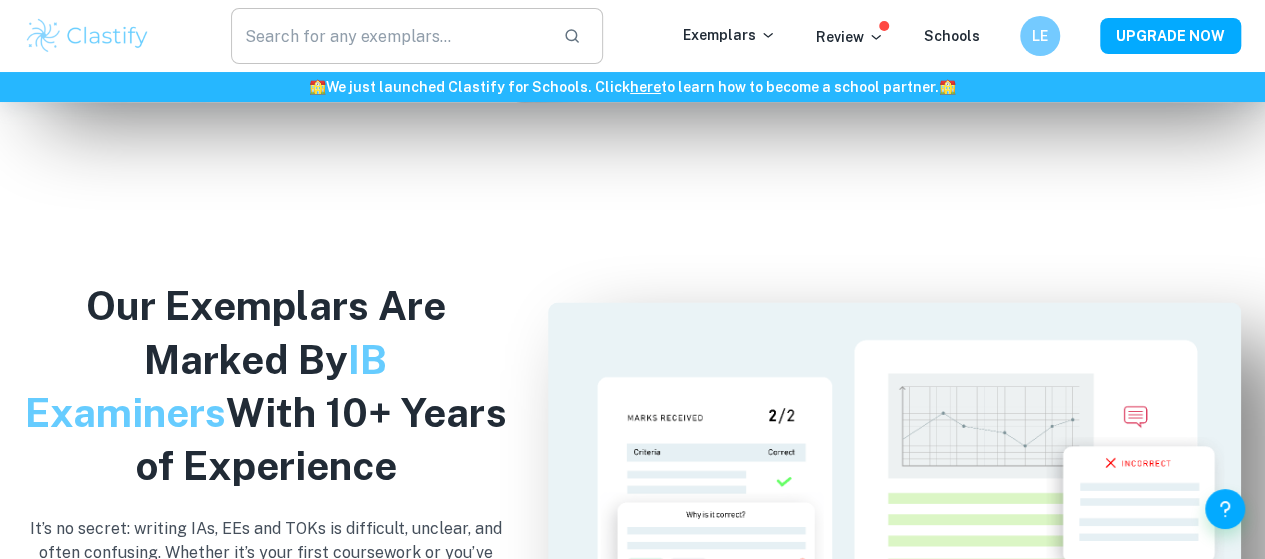 click at bounding box center (389, 36) 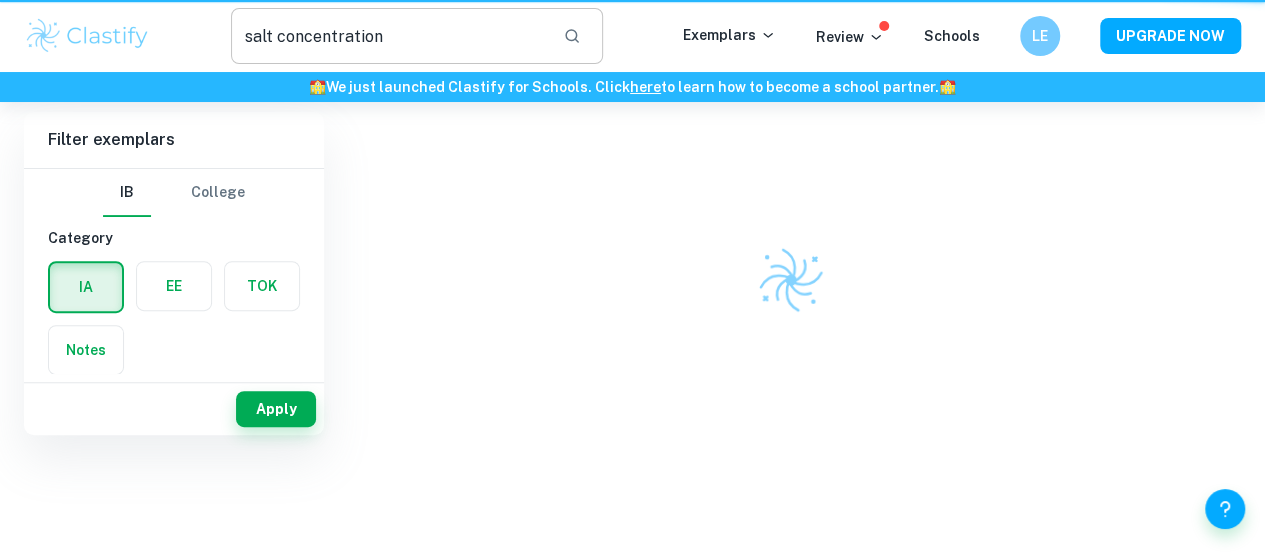 scroll, scrollTop: 0, scrollLeft: 0, axis: both 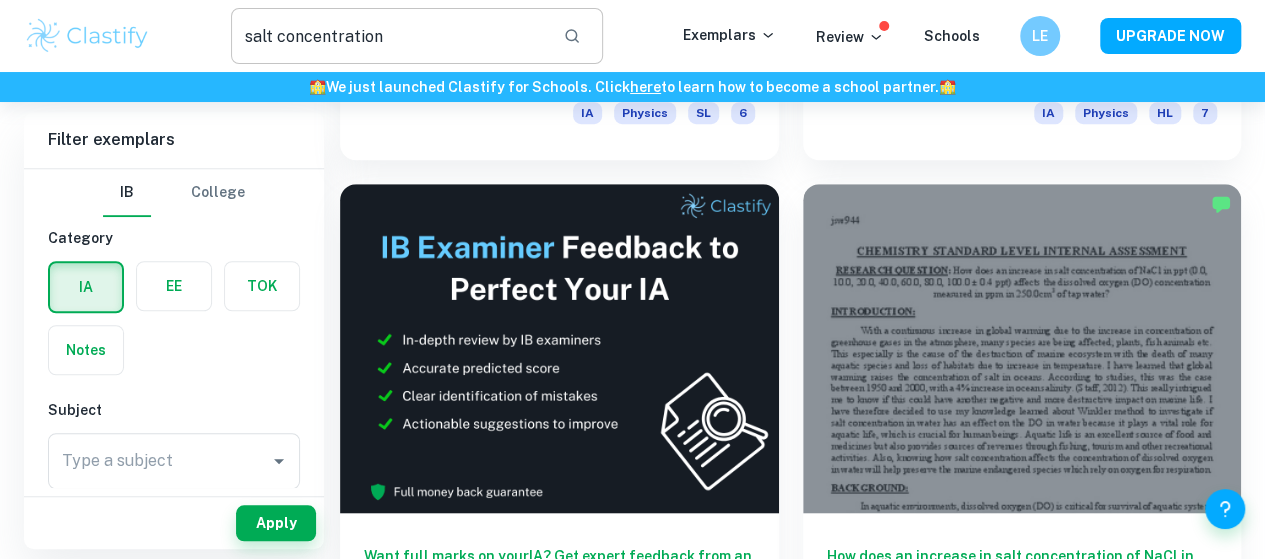 click on "salt concentration" at bounding box center [389, 36] 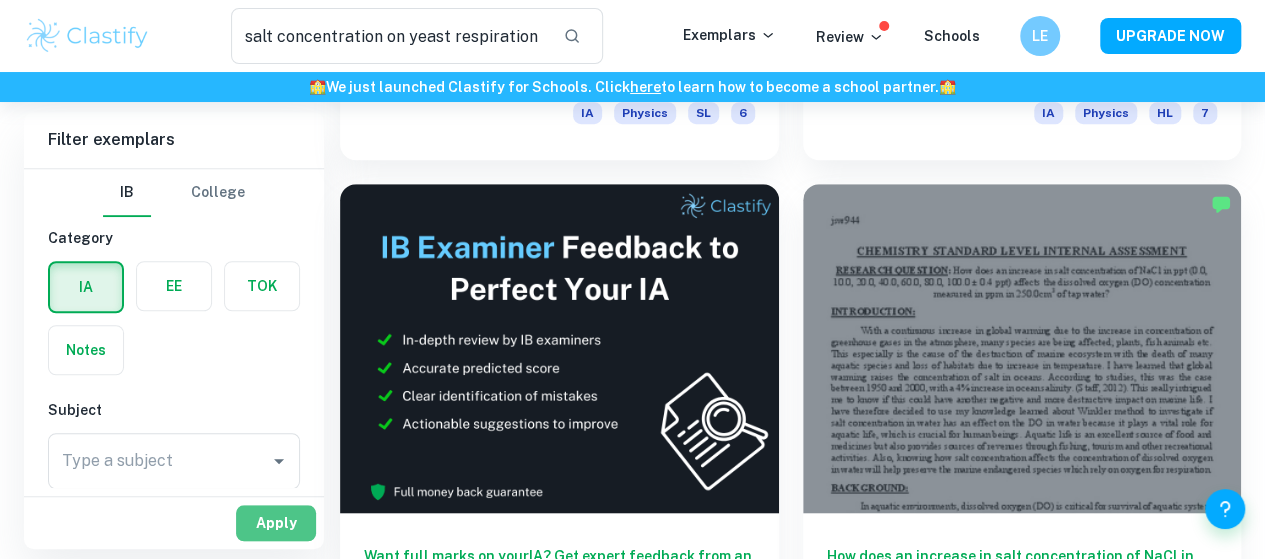 click on "Apply" at bounding box center (276, 523) 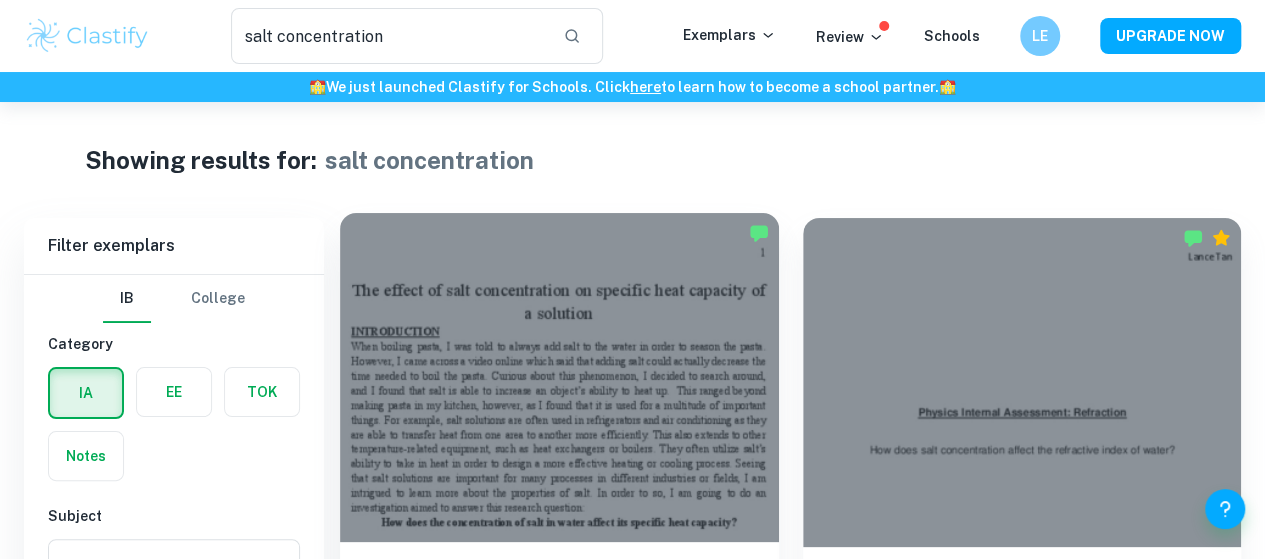 scroll, scrollTop: 99, scrollLeft: 0, axis: vertical 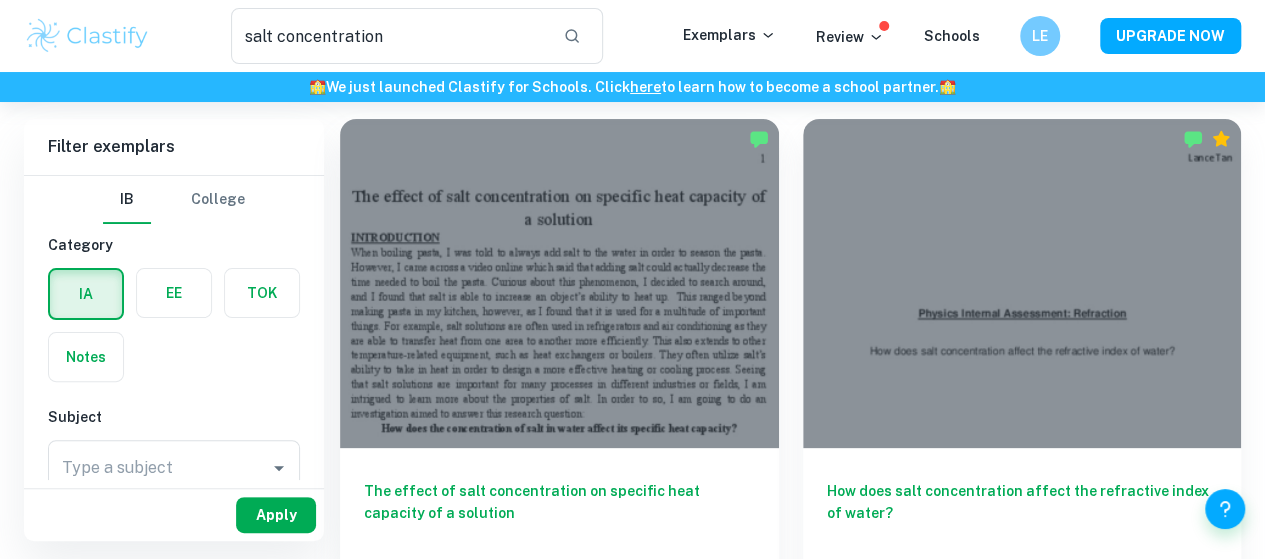 click on "Apply" at bounding box center [276, 515] 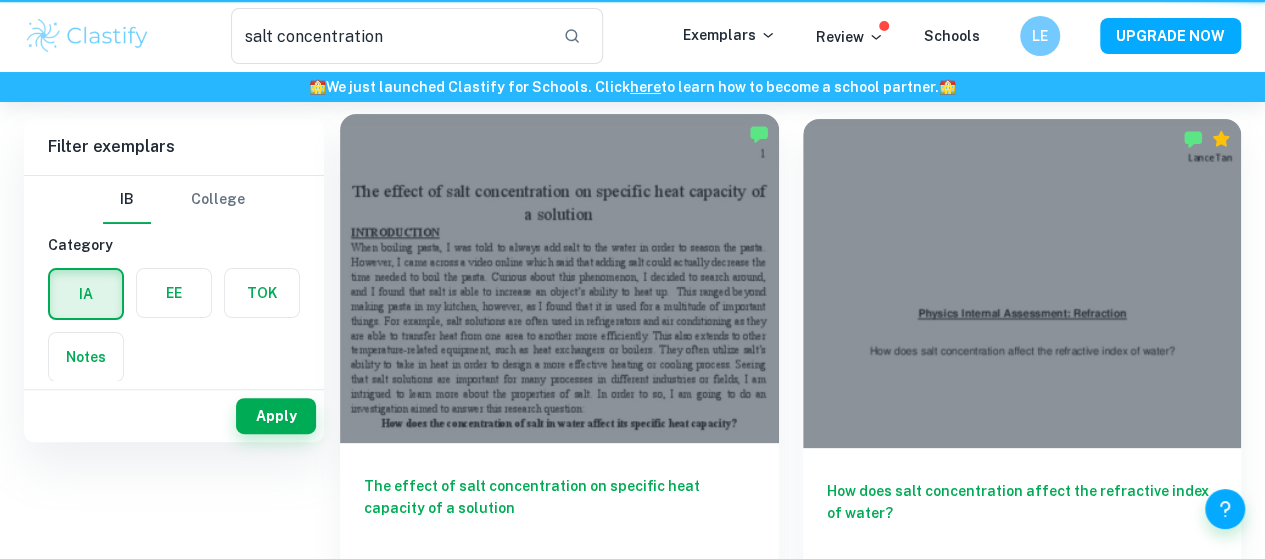 scroll, scrollTop: 0, scrollLeft: 0, axis: both 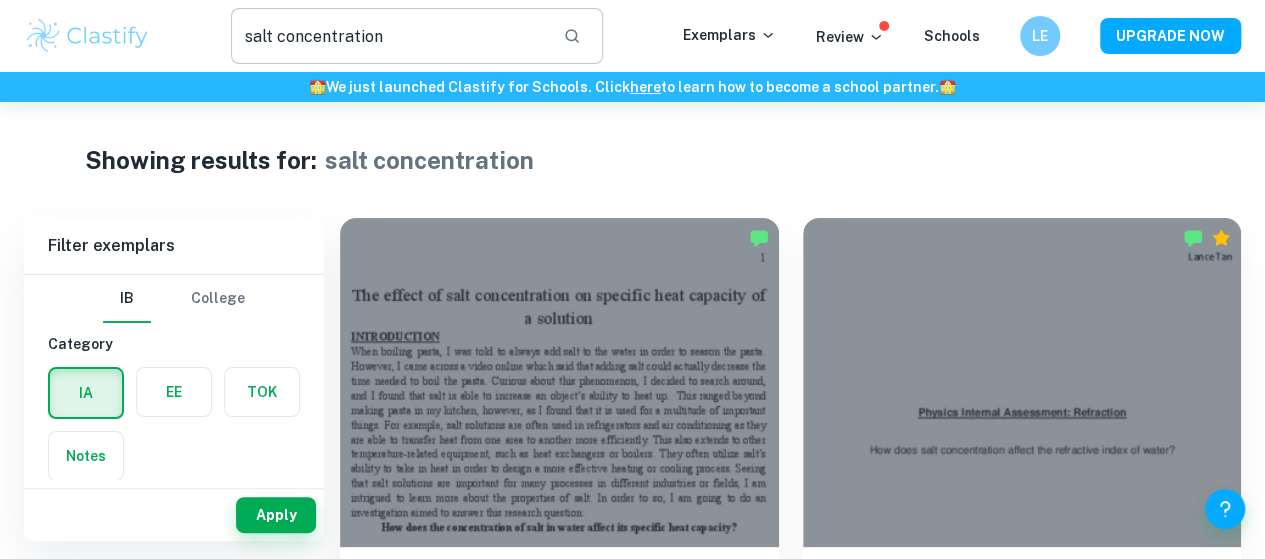 click on "salt concentration" at bounding box center [389, 36] 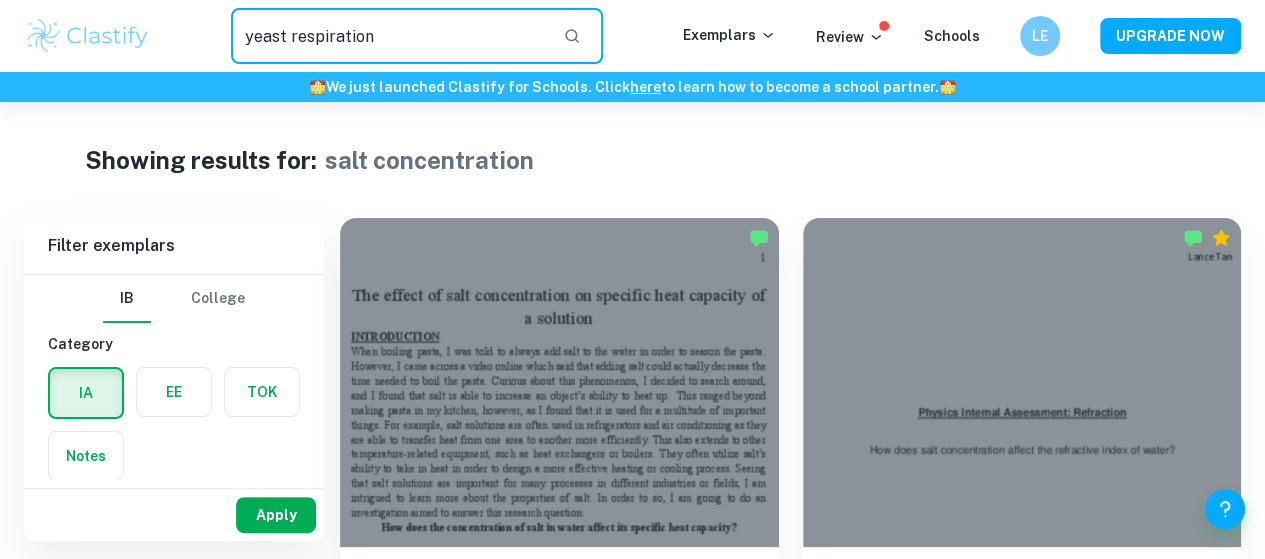 click on "Apply" at bounding box center [276, 515] 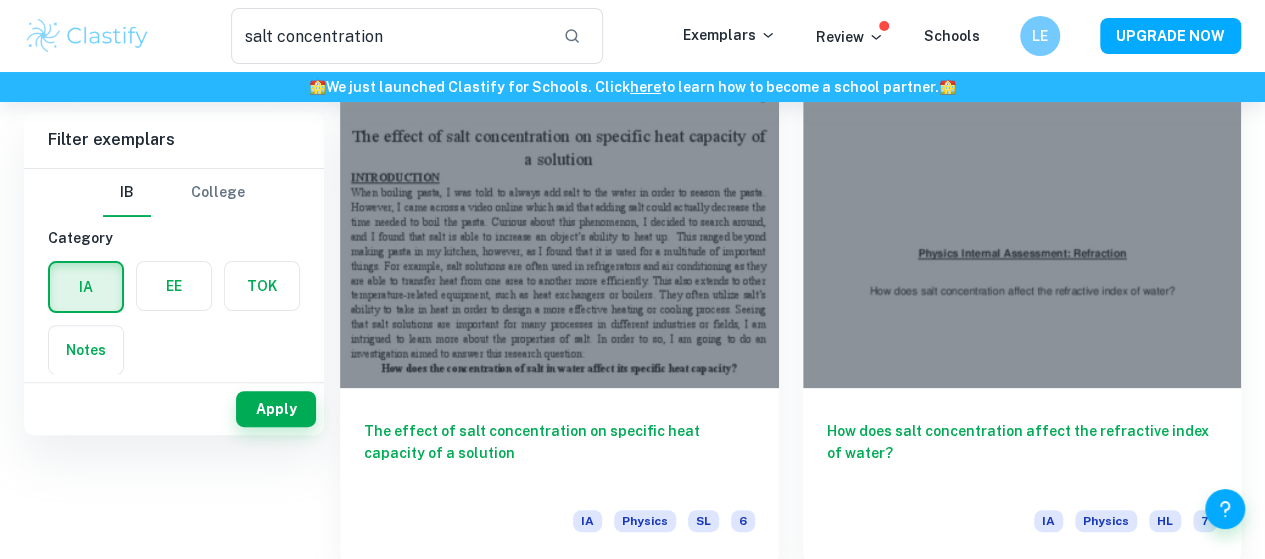 scroll, scrollTop: 0, scrollLeft: 0, axis: both 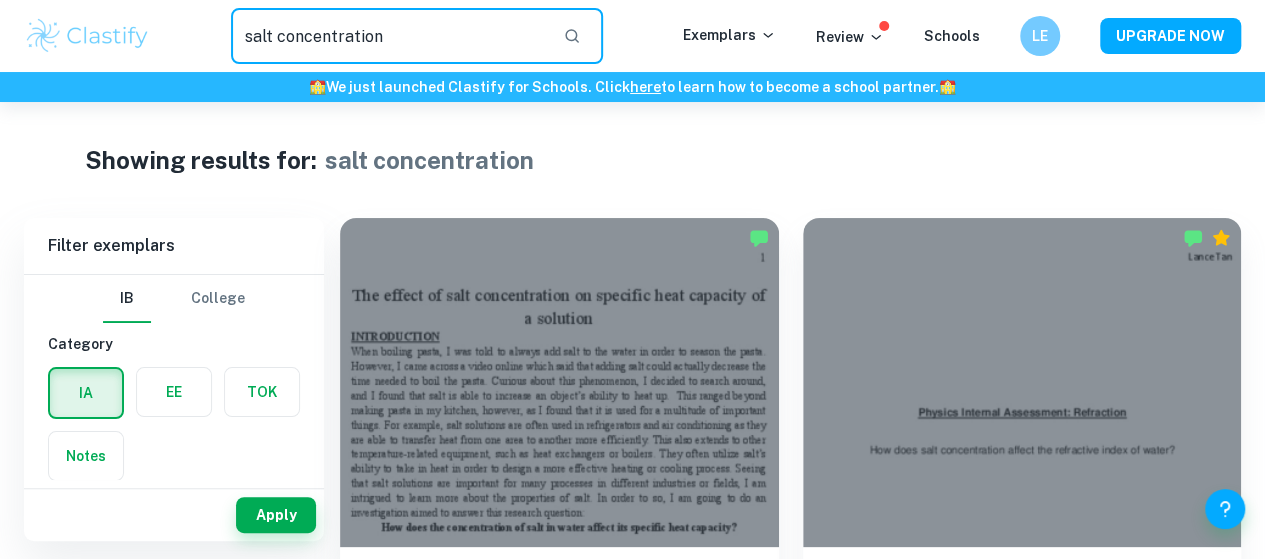drag, startPoint x: 376, startPoint y: 45, endPoint x: 109, endPoint y: 35, distance: 267.1872 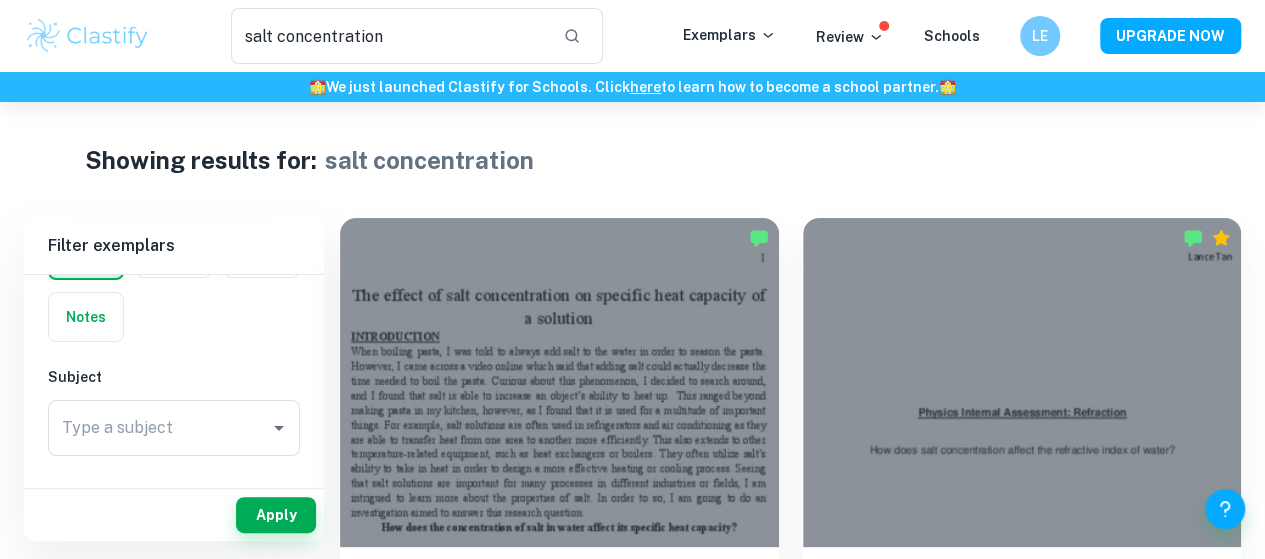 click on "Subject Type a subject Type a subject" at bounding box center (174, 415) 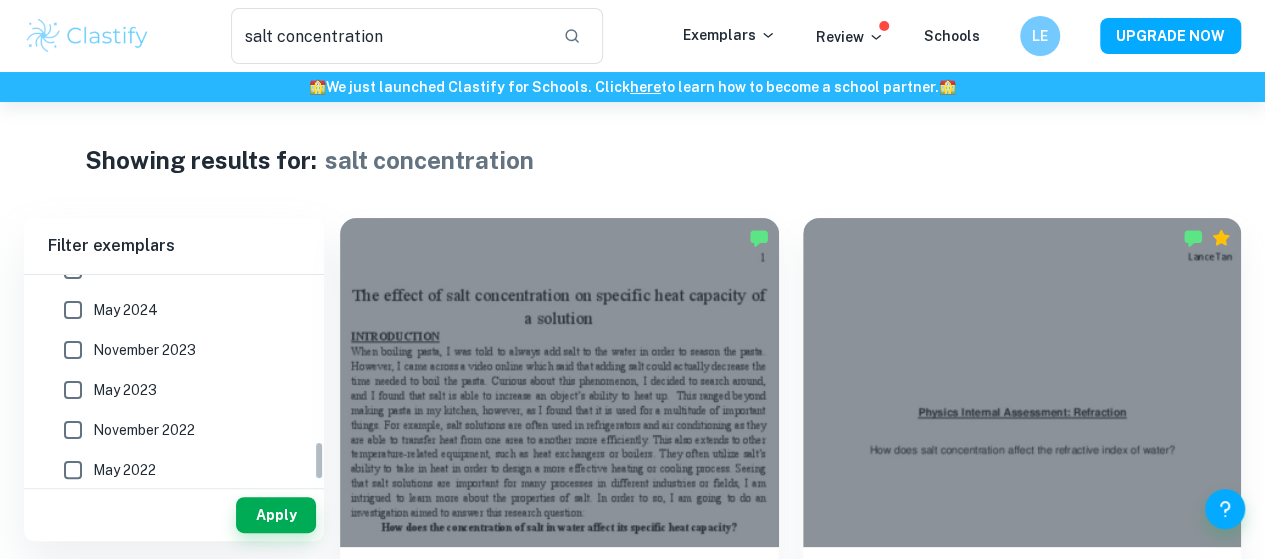 scroll, scrollTop: 855, scrollLeft: 0, axis: vertical 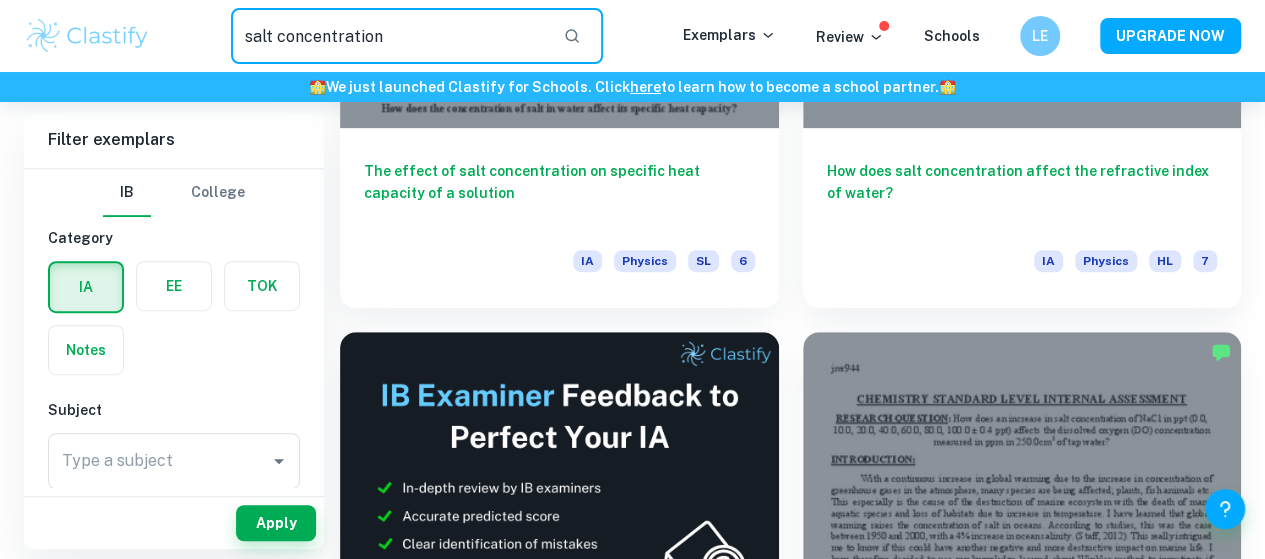drag, startPoint x: 397, startPoint y: 42, endPoint x: 142, endPoint y: 20, distance: 255.94727 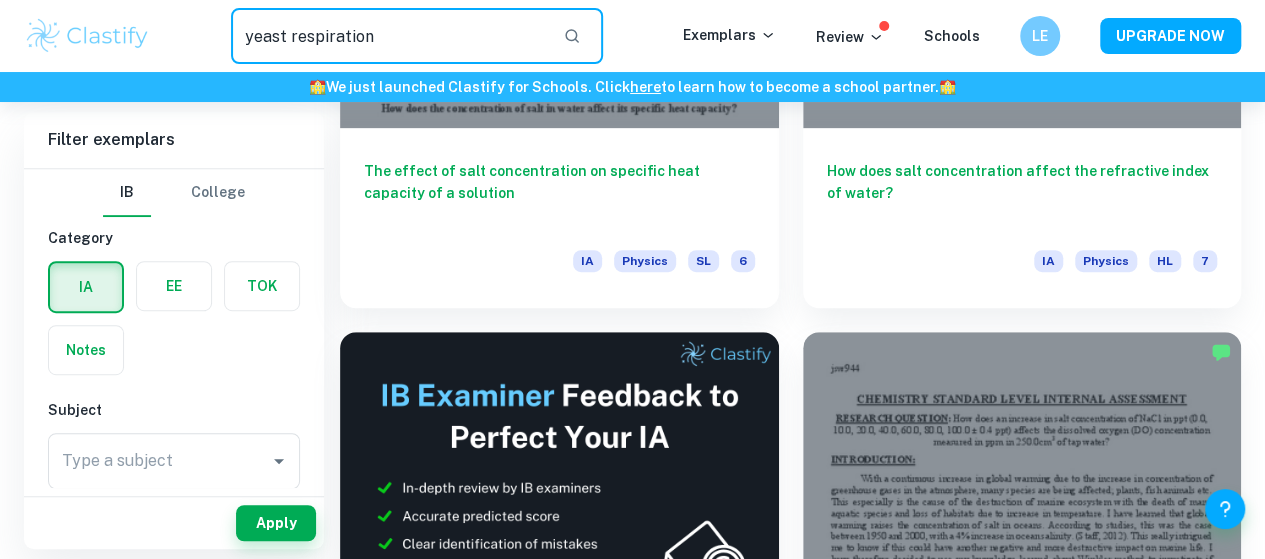 type on "yeast respiration" 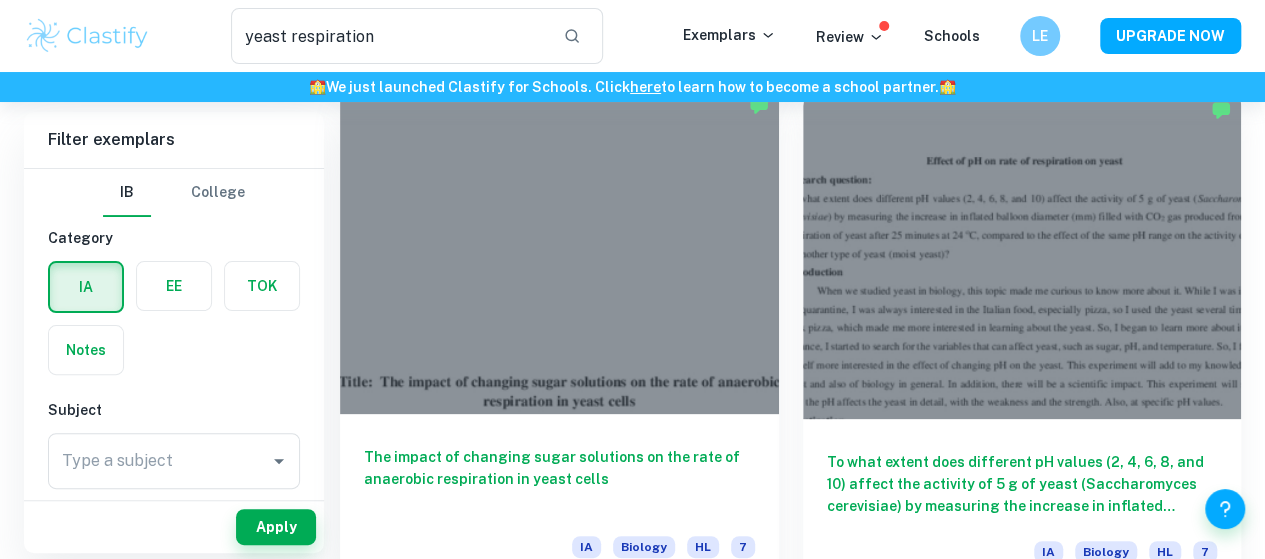 scroll, scrollTop: 104, scrollLeft: 0, axis: vertical 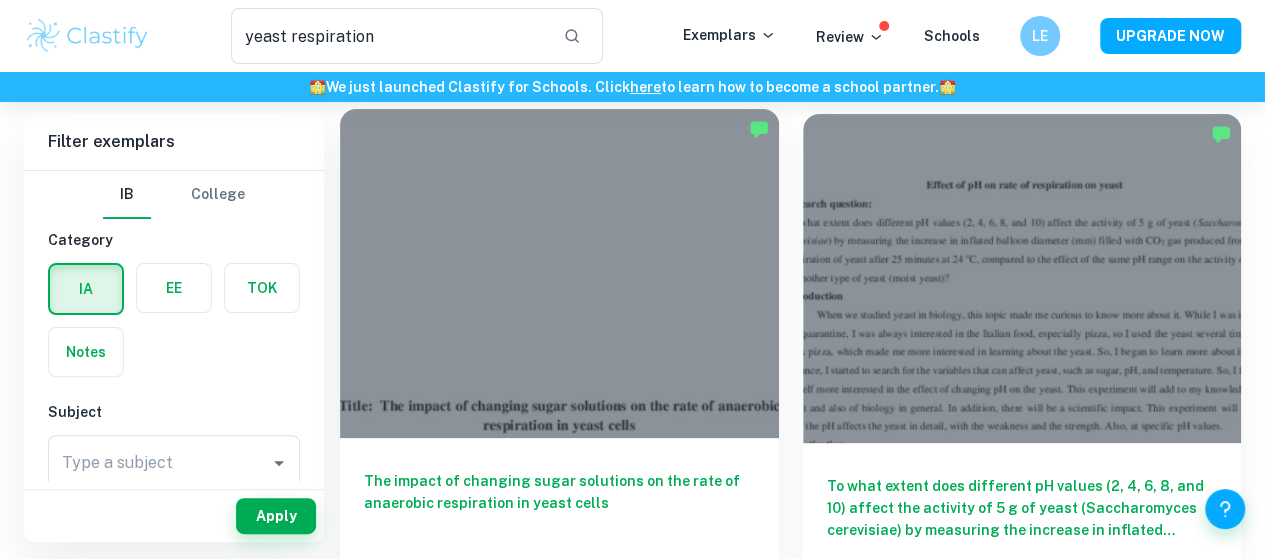 click at bounding box center [559, 273] 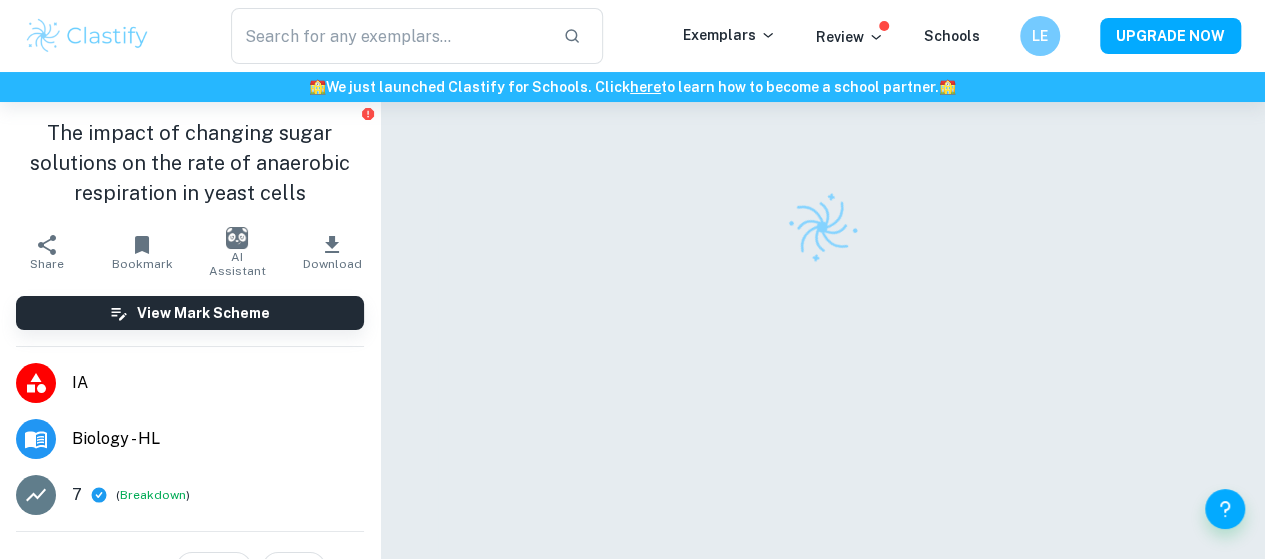 scroll, scrollTop: 97, scrollLeft: 0, axis: vertical 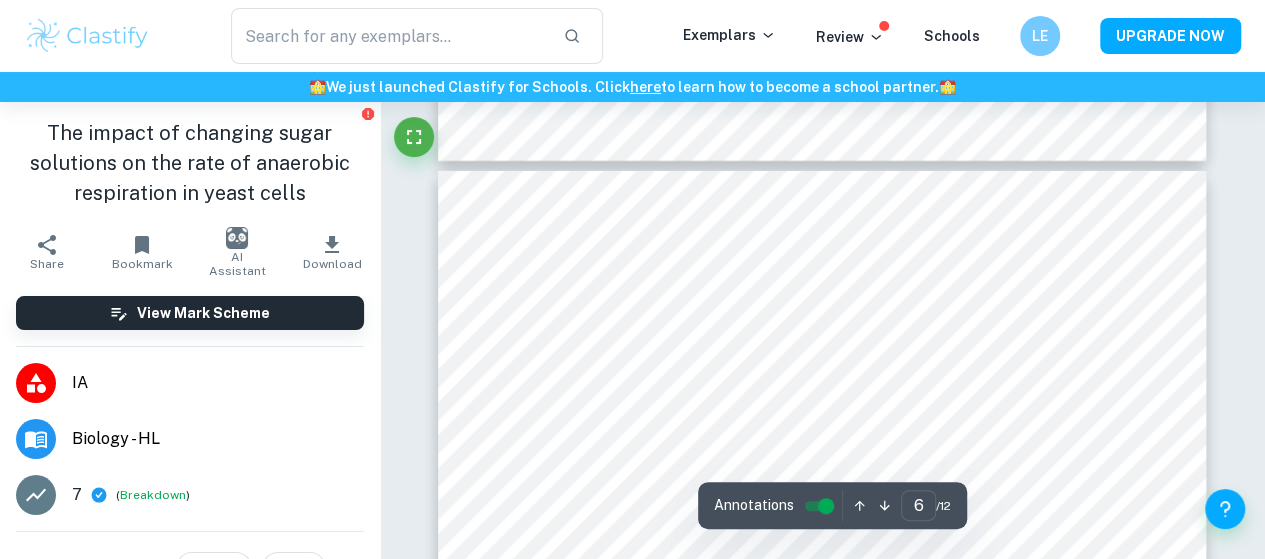 type on "7" 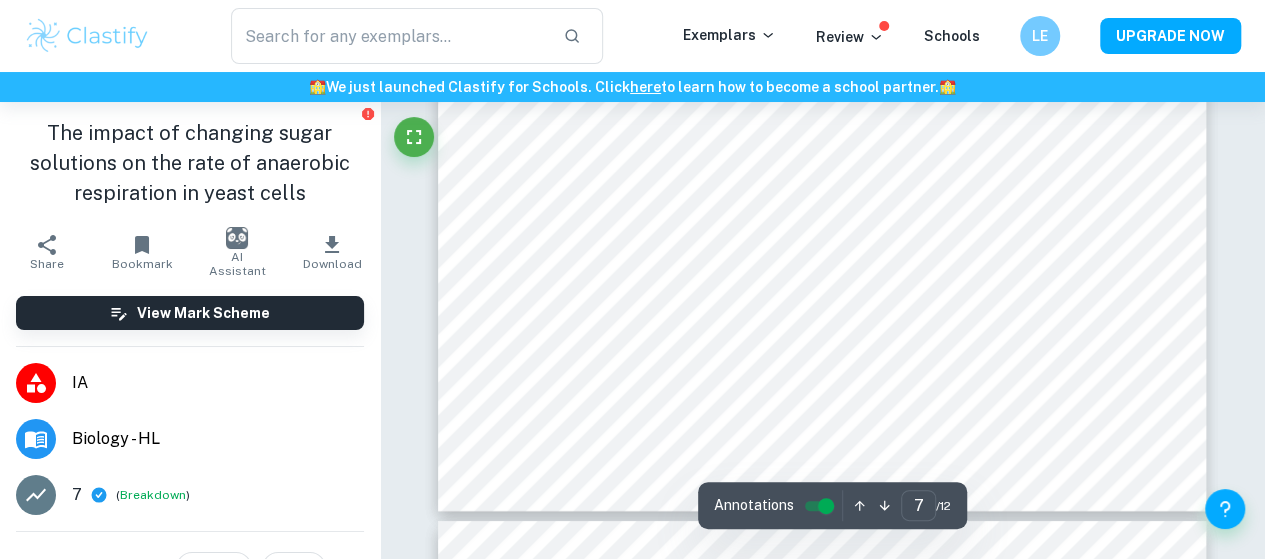 scroll, scrollTop: 7559, scrollLeft: 0, axis: vertical 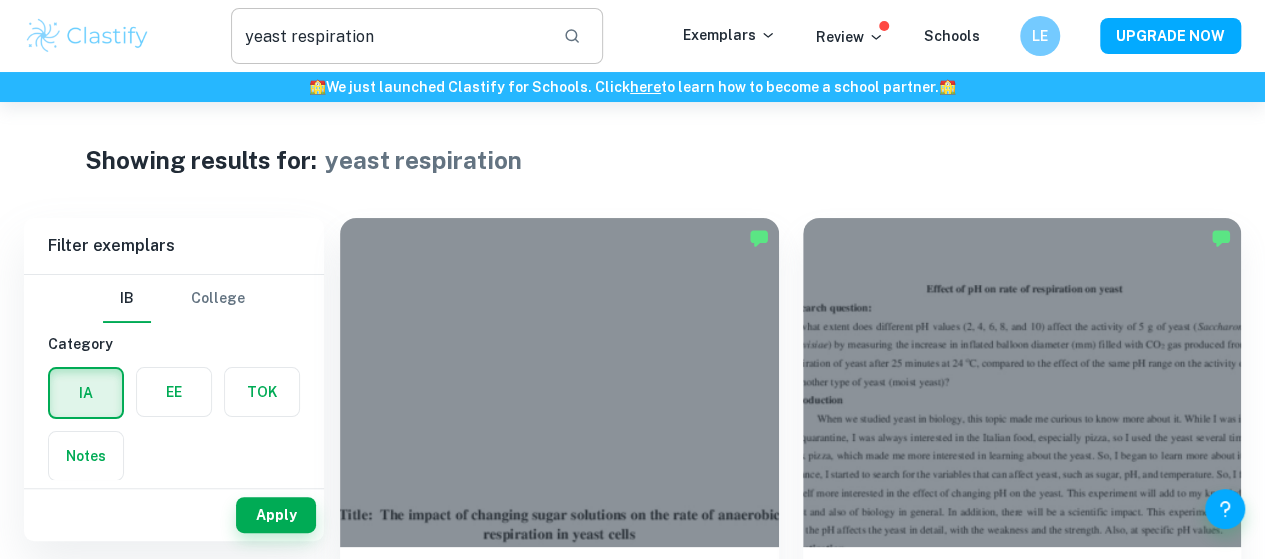 click on "yeast respiration" at bounding box center (389, 36) 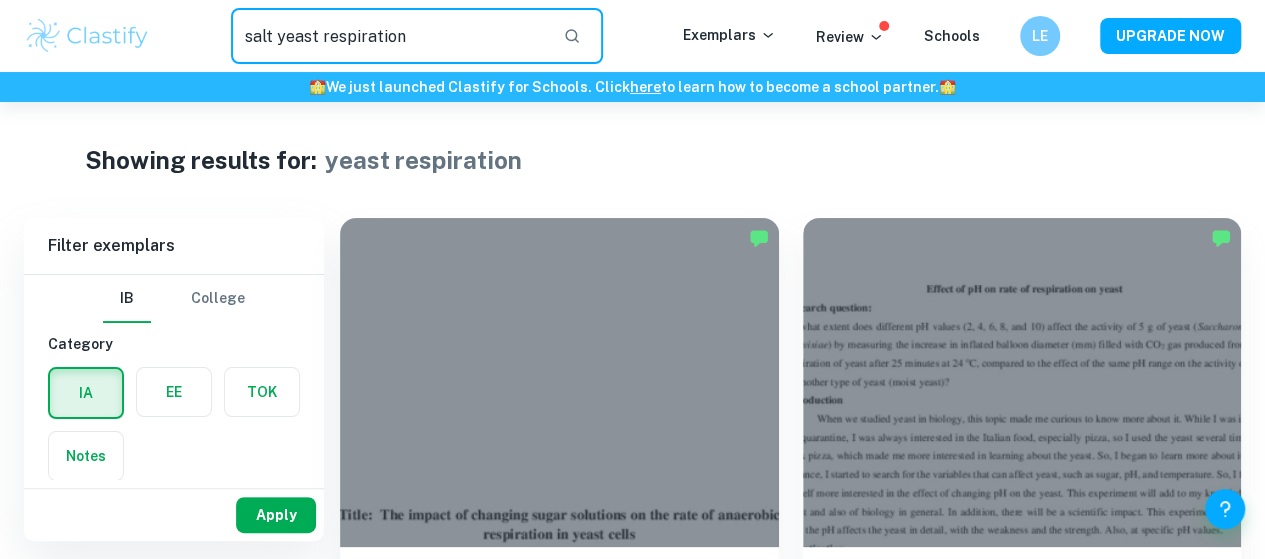 click on "Apply" at bounding box center (276, 515) 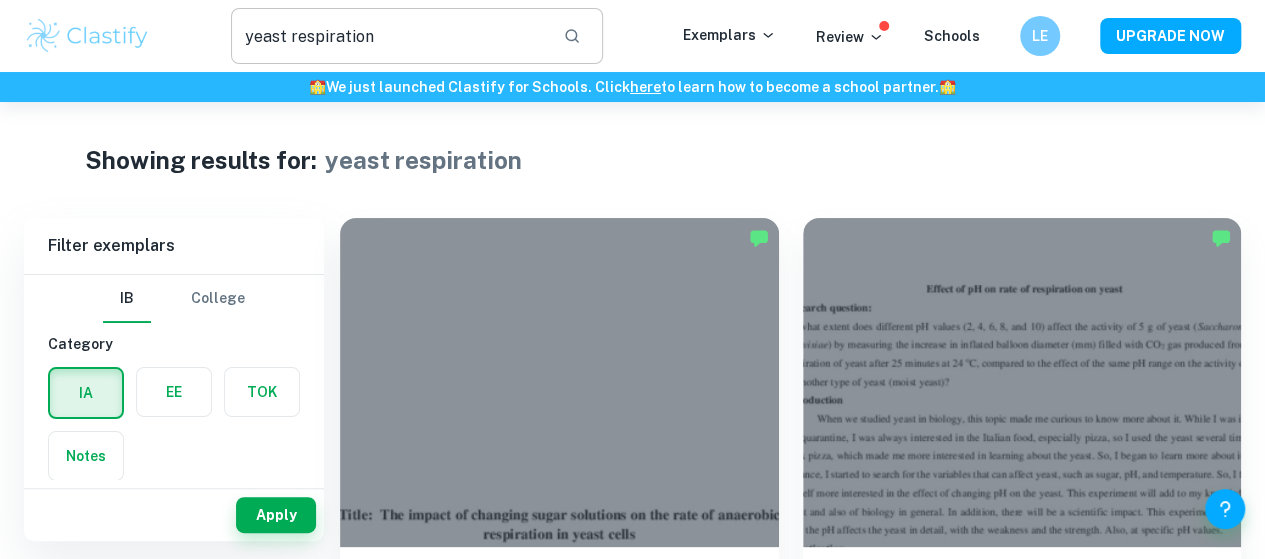 click on "yeast respiration" at bounding box center [389, 36] 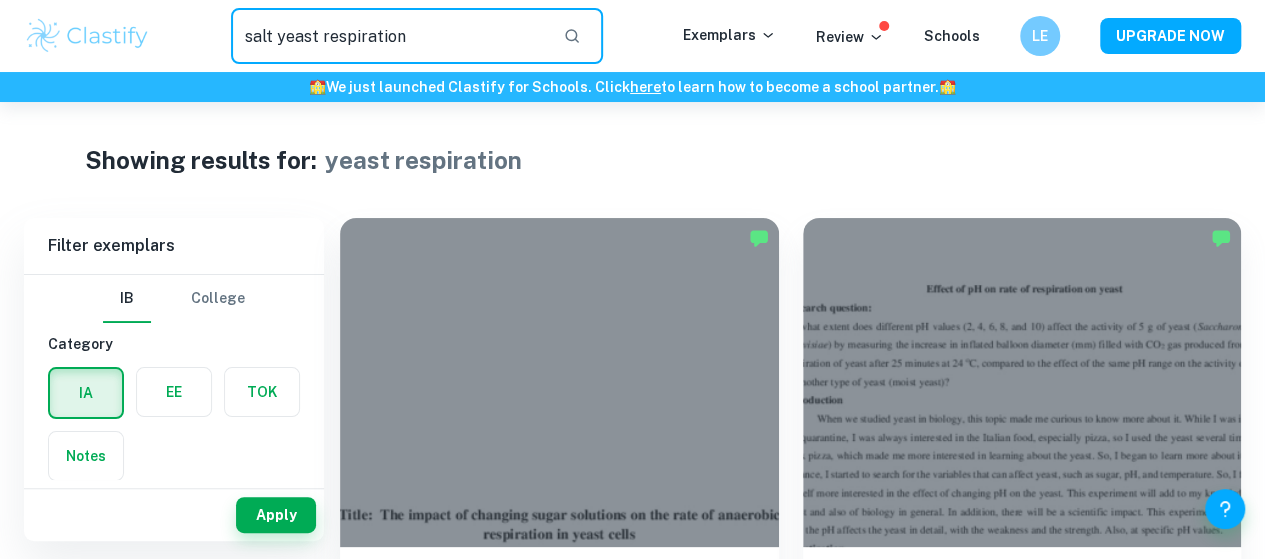 type on "salt yeast respiration" 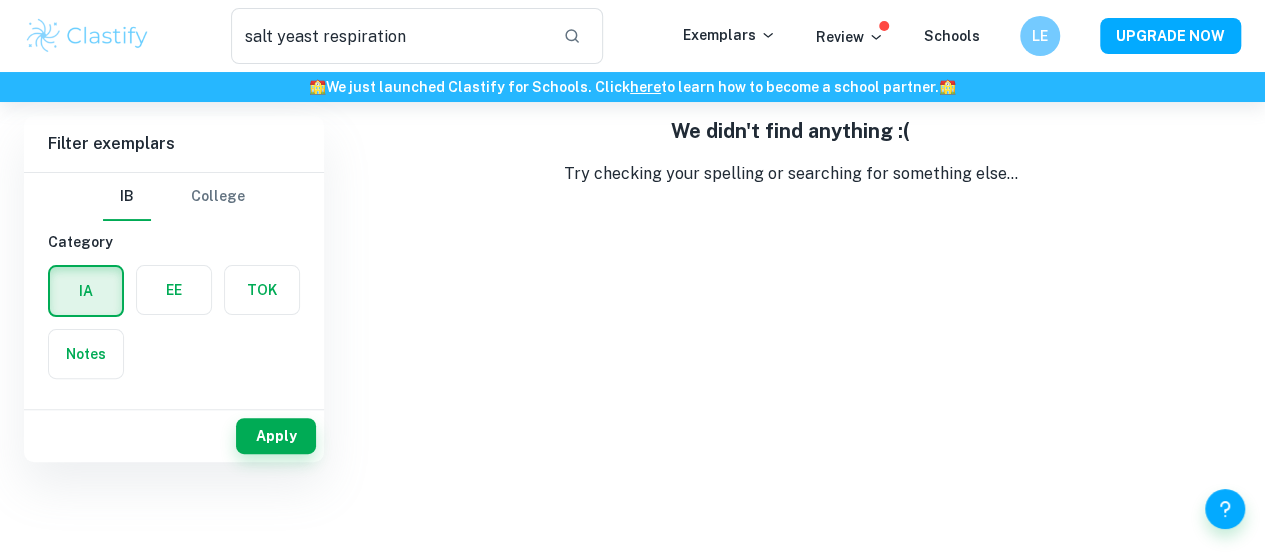 scroll, scrollTop: 0, scrollLeft: 0, axis: both 